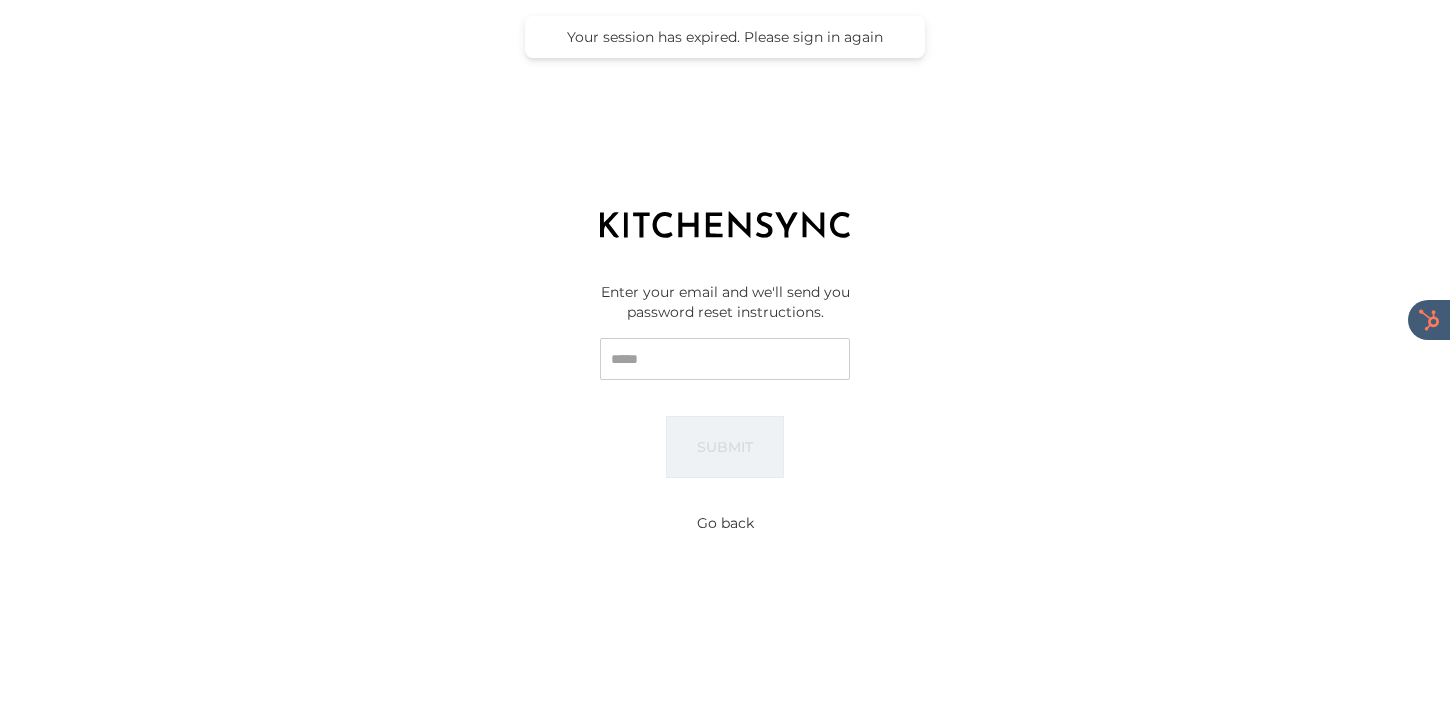 scroll, scrollTop: 0, scrollLeft: 0, axis: both 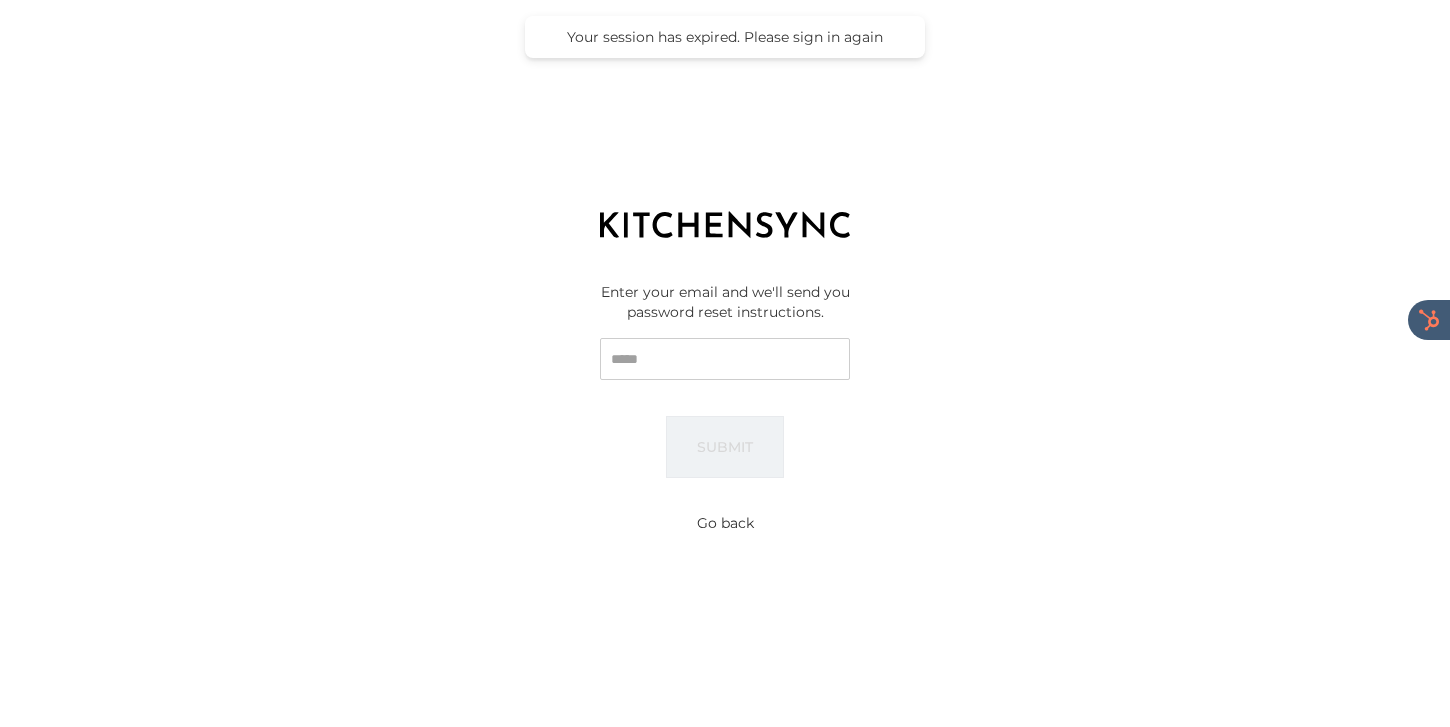 click on "Email" at bounding box center [725, 359] 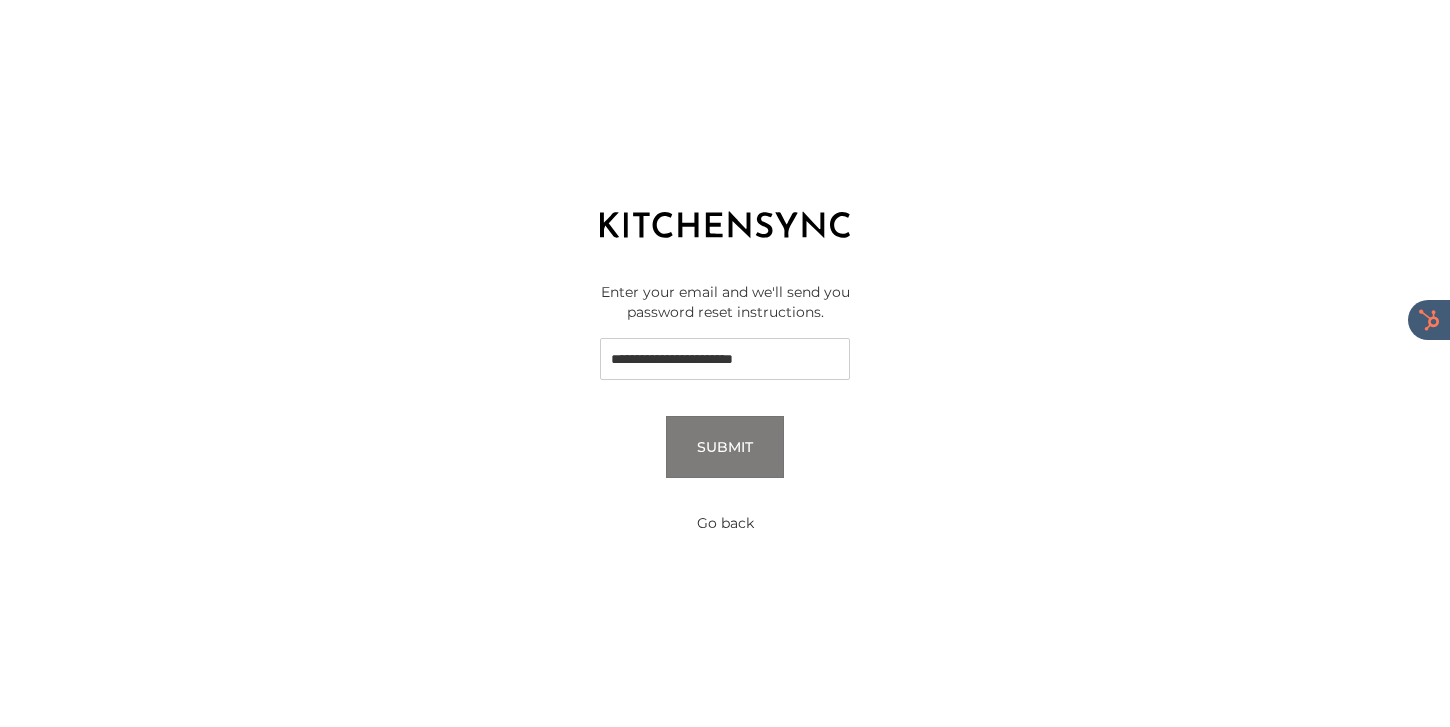type on "**********" 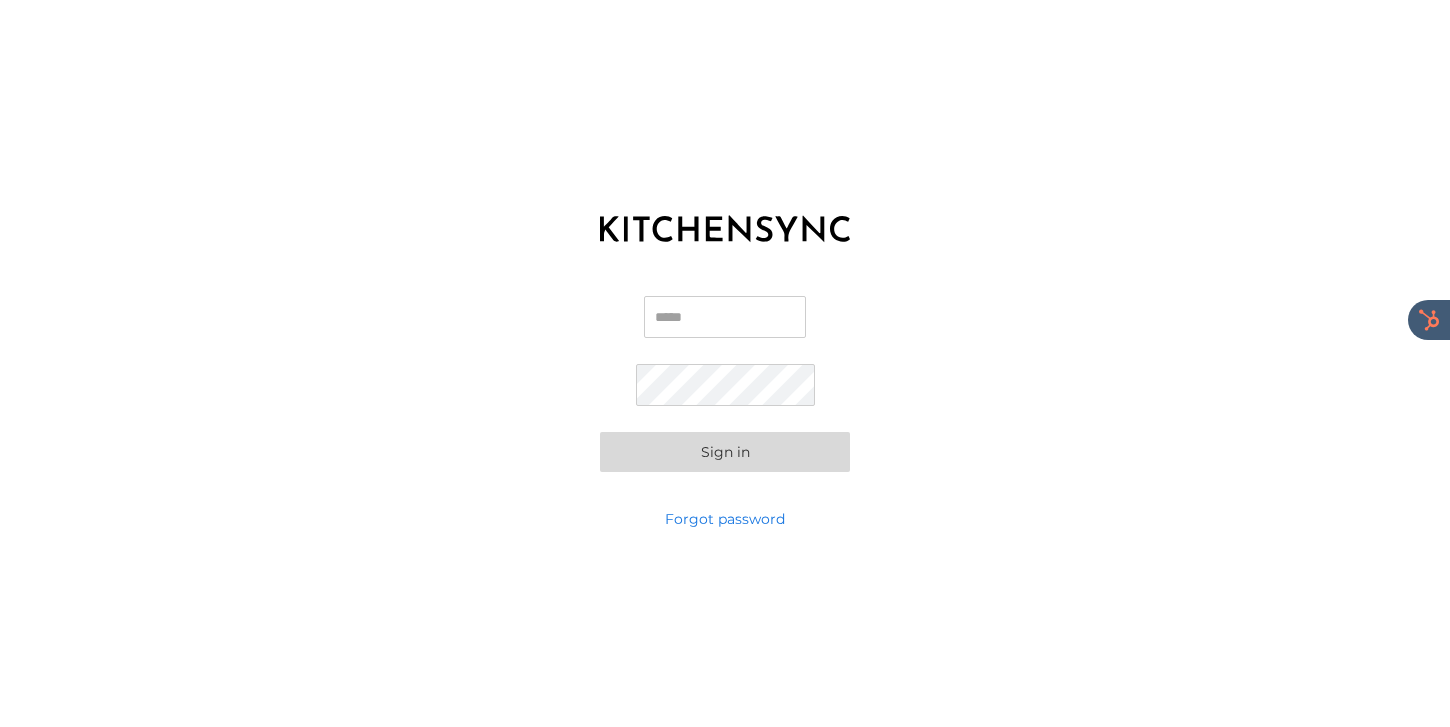 scroll, scrollTop: 0, scrollLeft: 0, axis: both 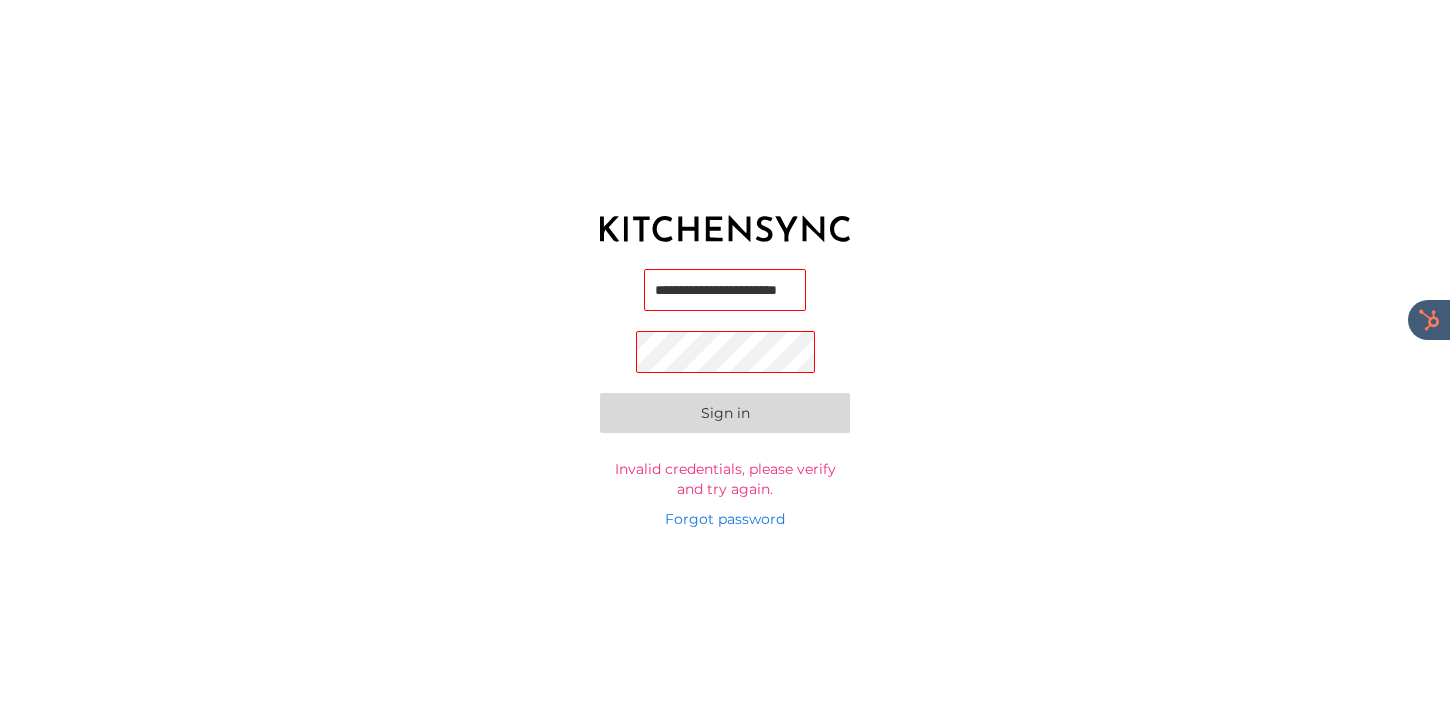 click at bounding box center (0, 727) 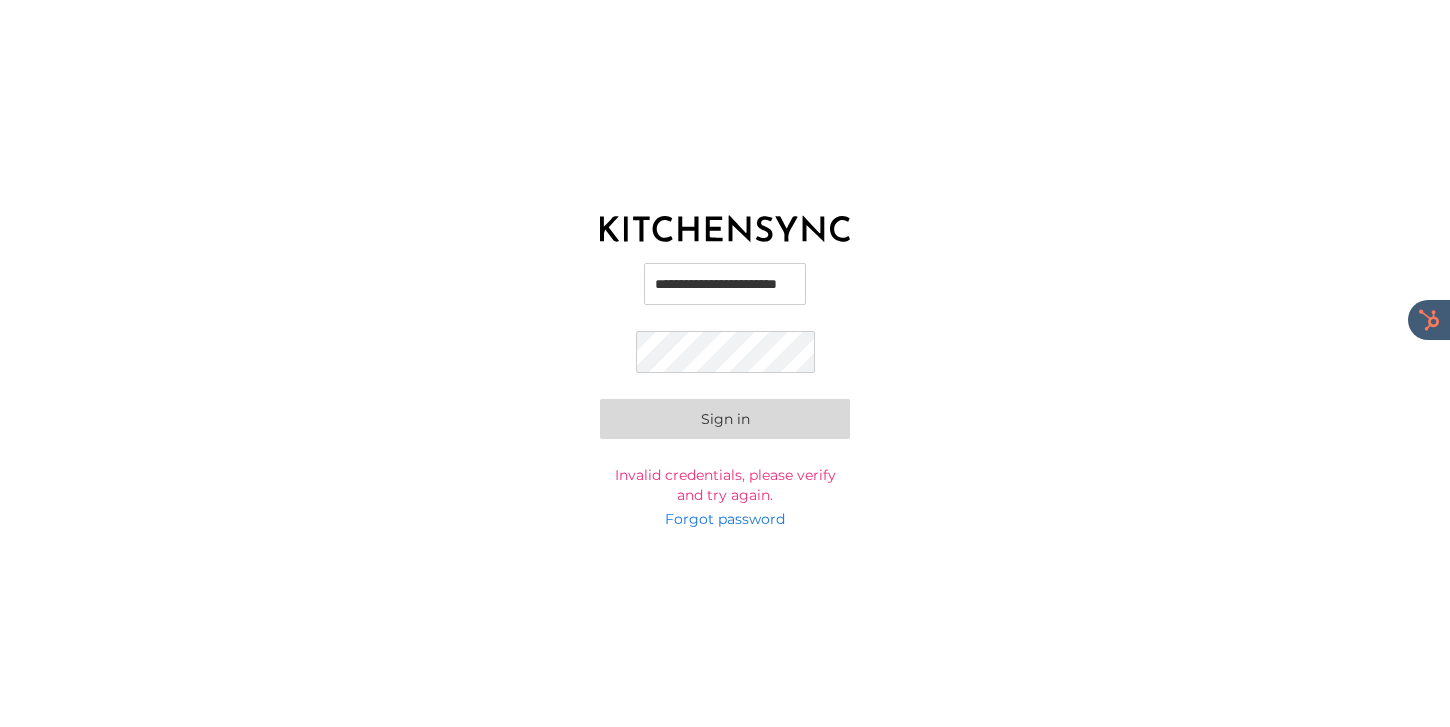 click on "**********" at bounding box center [725, 384] 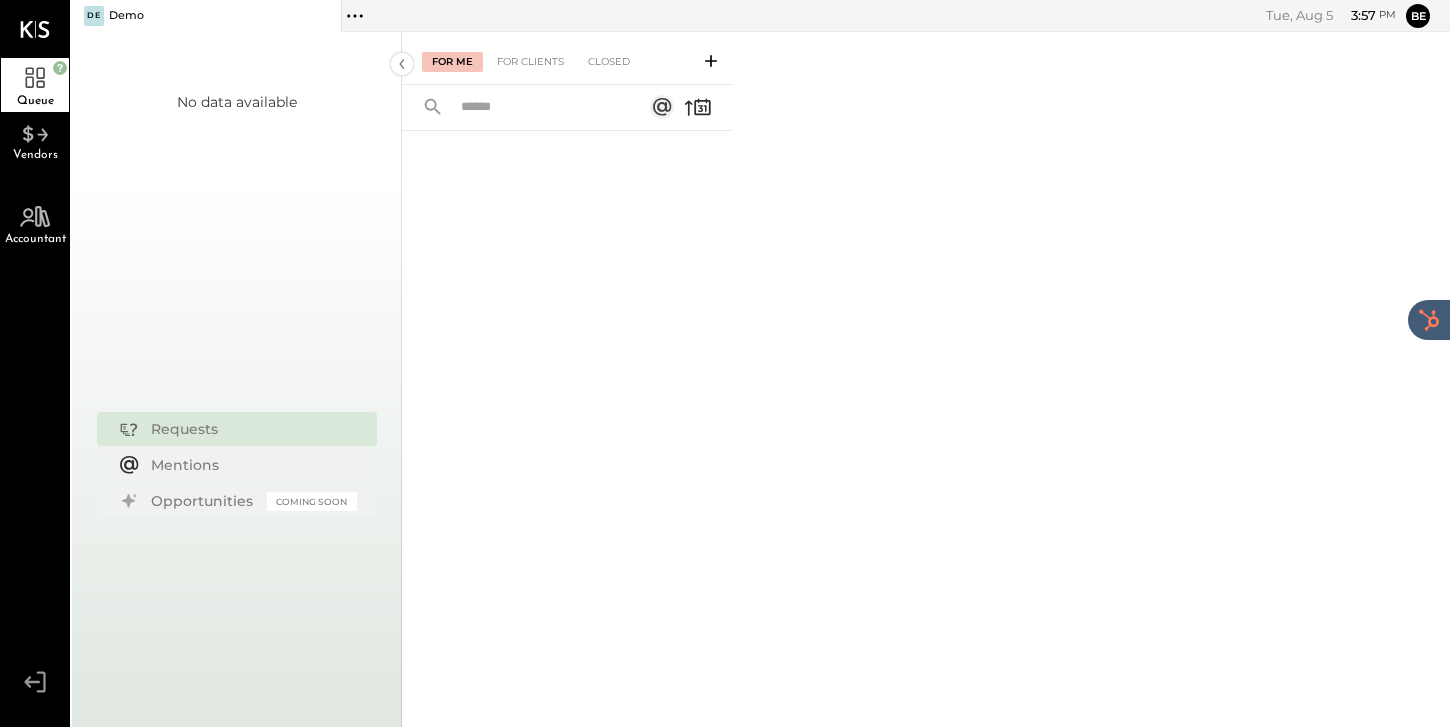 click 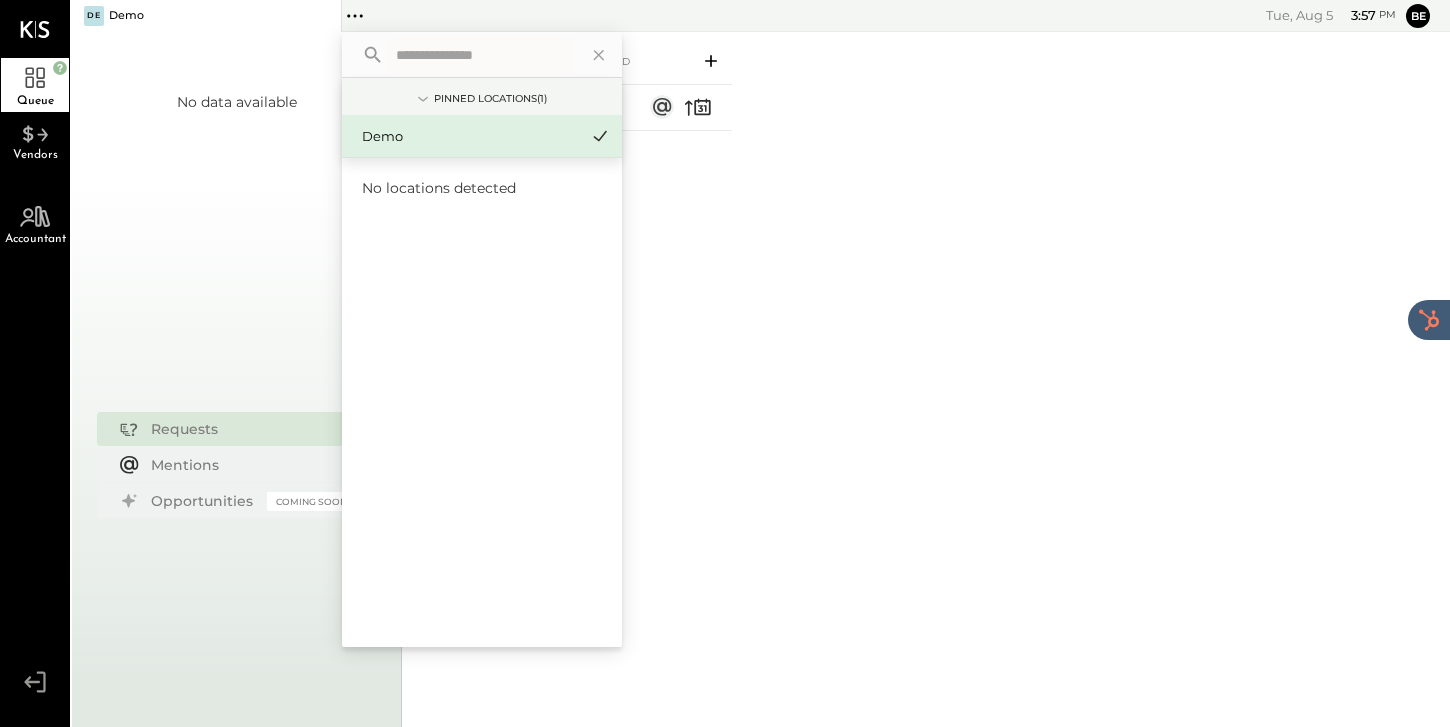 type on "*" 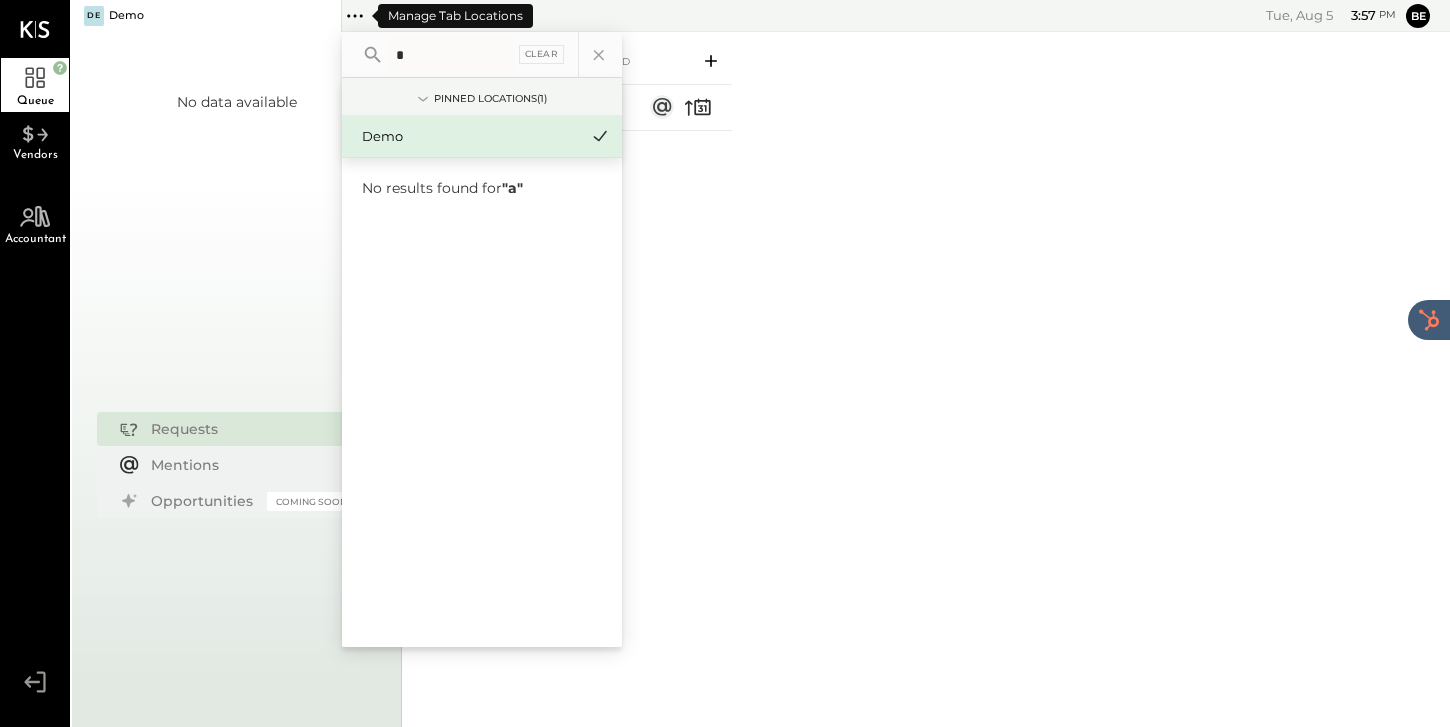 type 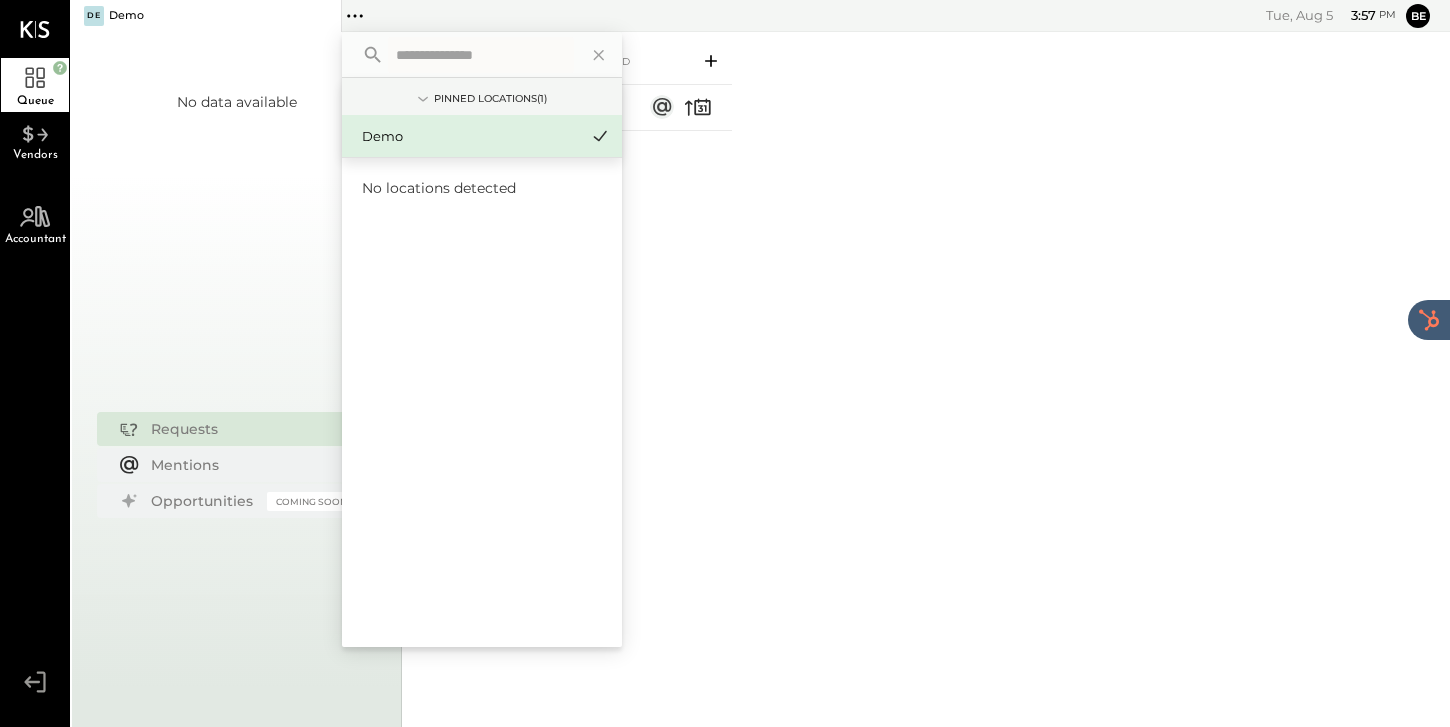 click on "Pinned Locations  ( 1 )" at bounding box center (490, 99) 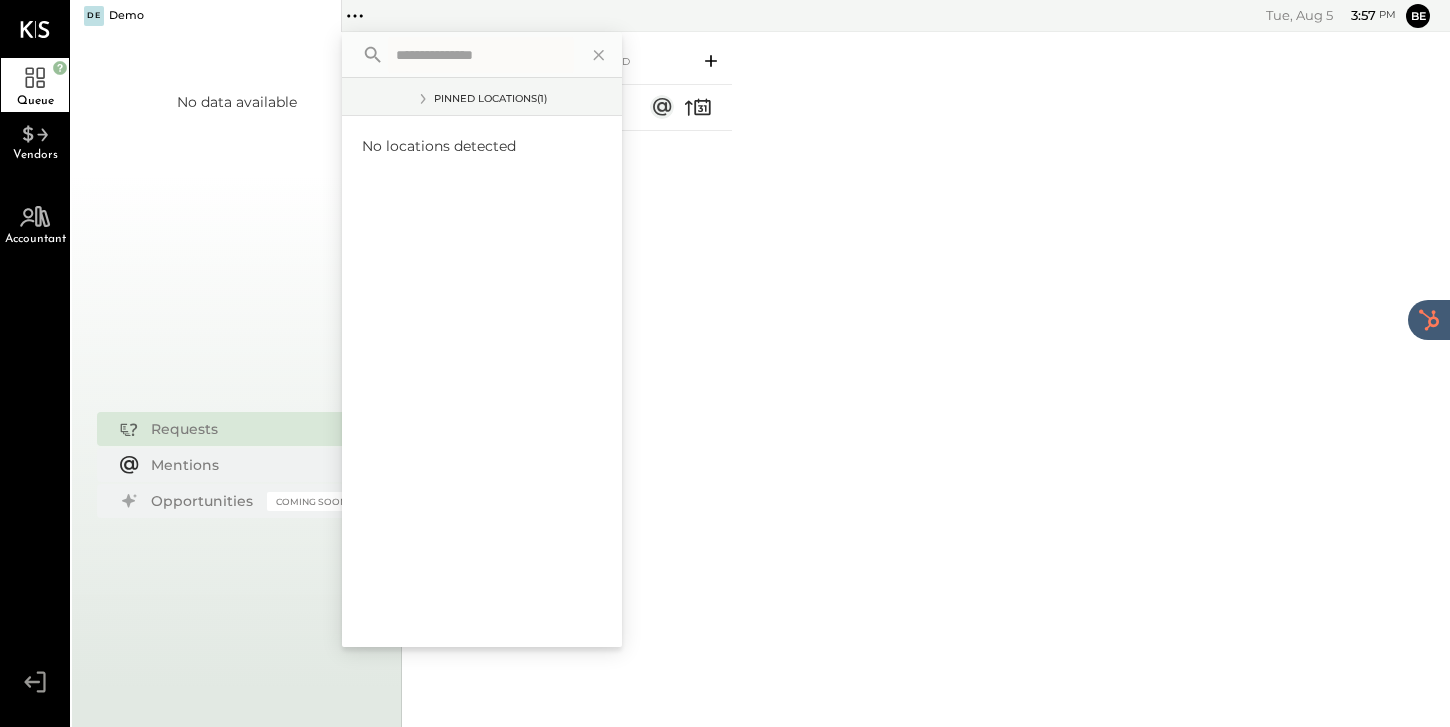 click on "Pinned Locations  ( 1 )" at bounding box center (490, 99) 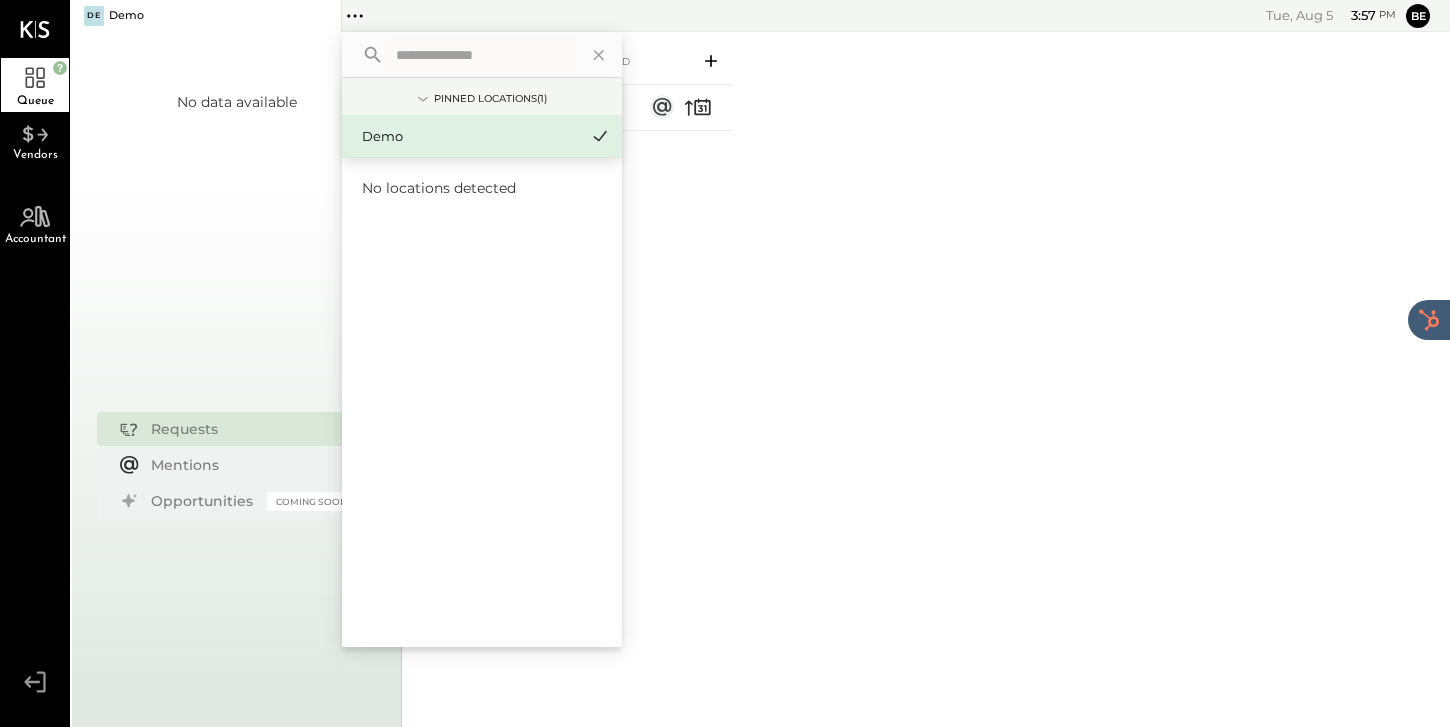 click on "Demo" at bounding box center (126, 16) 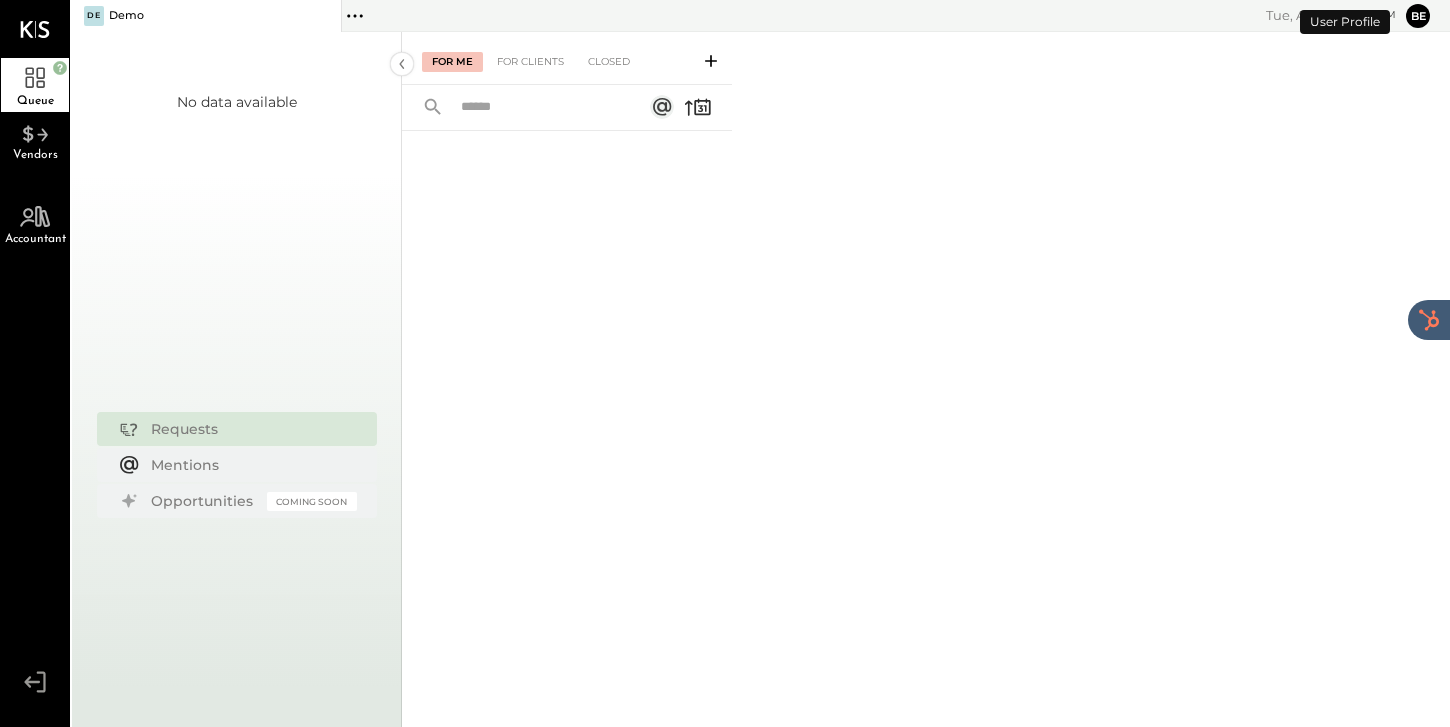 click 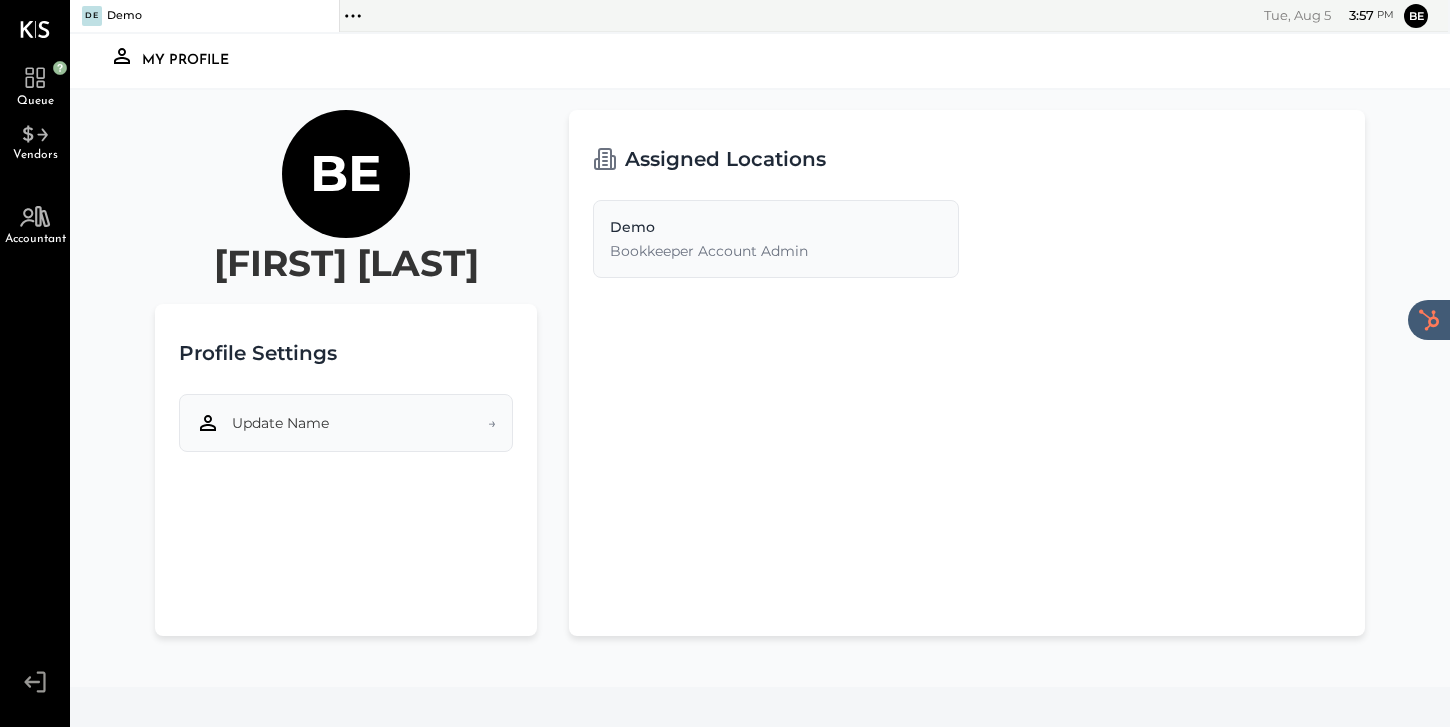 click on "→" at bounding box center (492, 423) 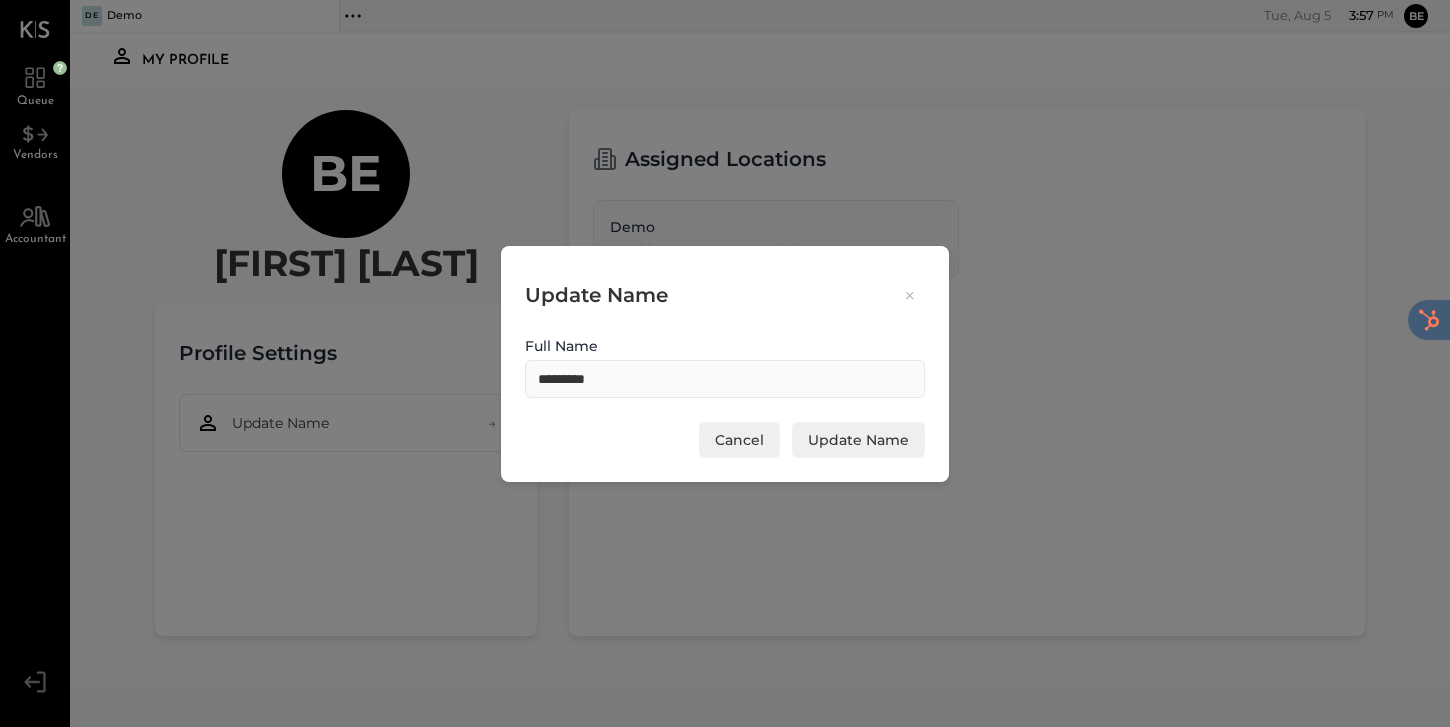 click on "Cancel" at bounding box center [739, 440] 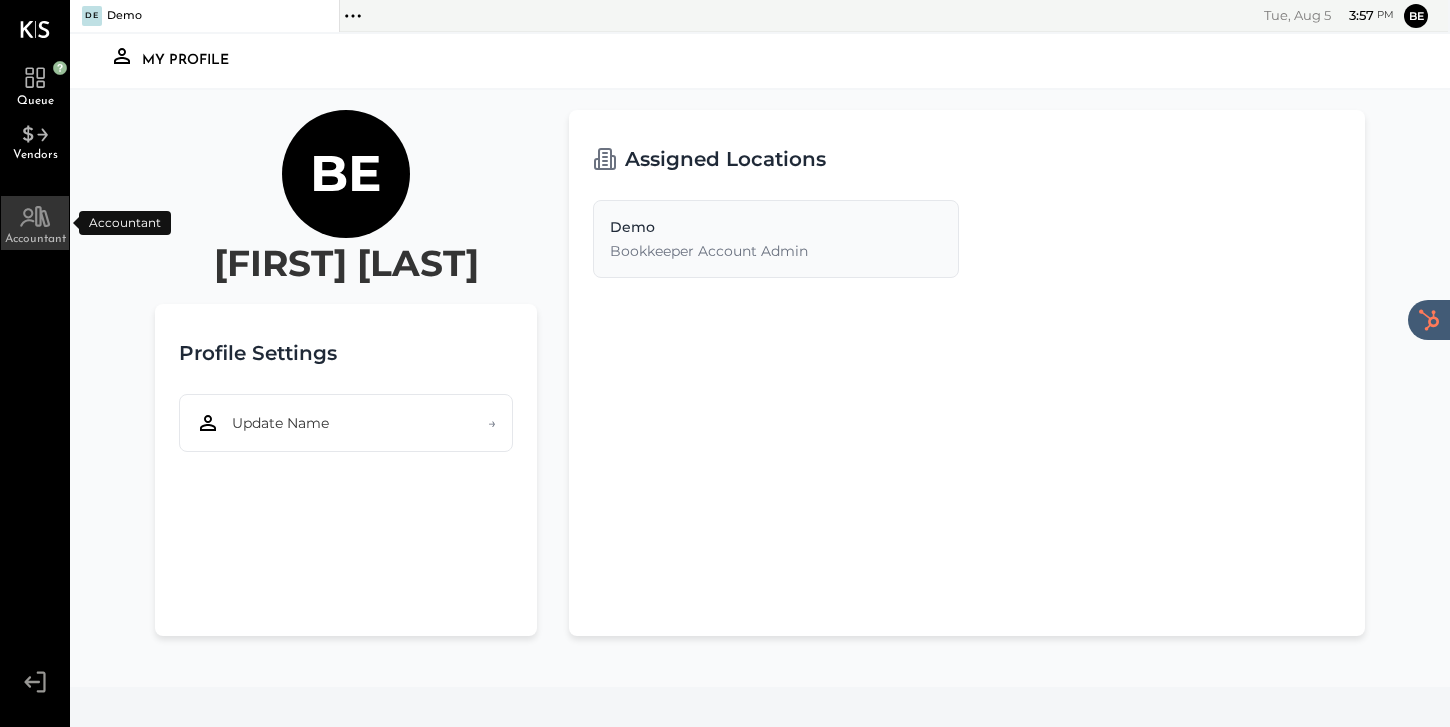 click on "Accountant" at bounding box center (35, 223) 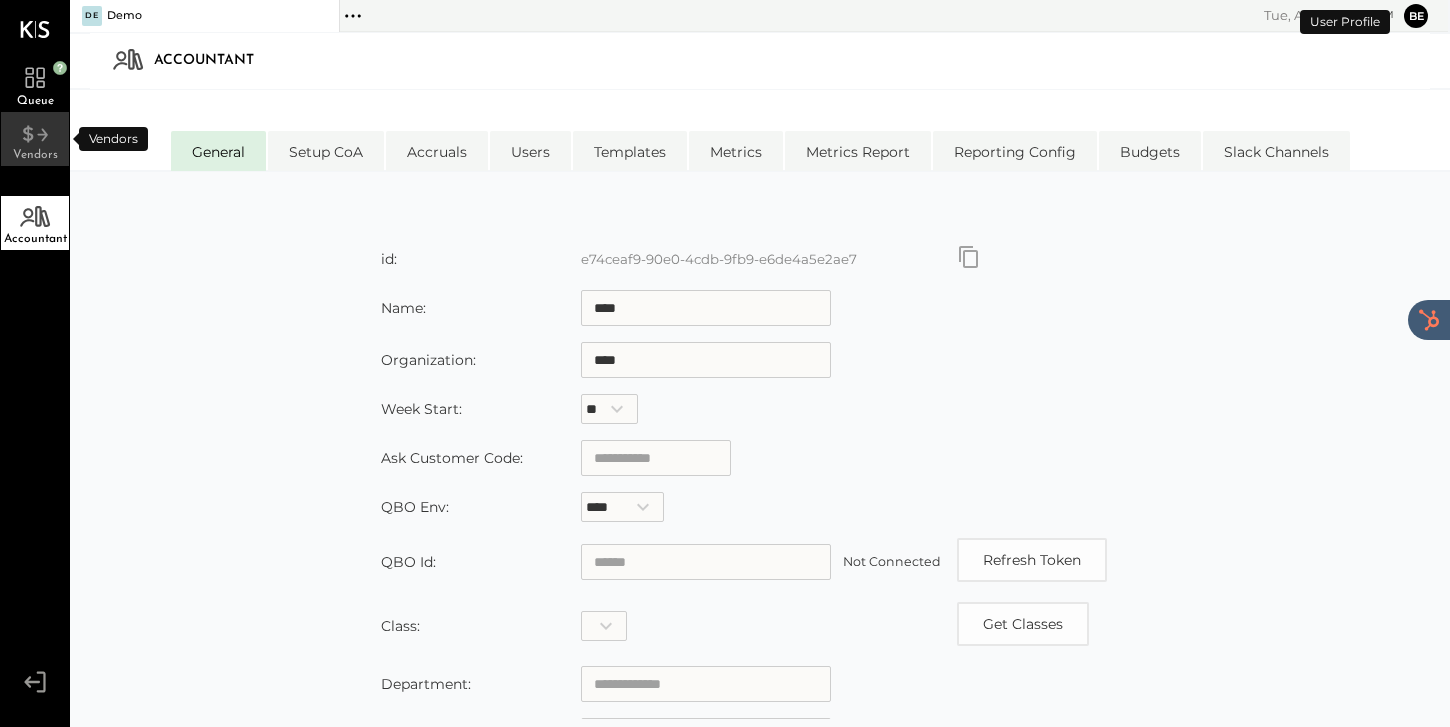 click on "Vendors" at bounding box center [35, 155] 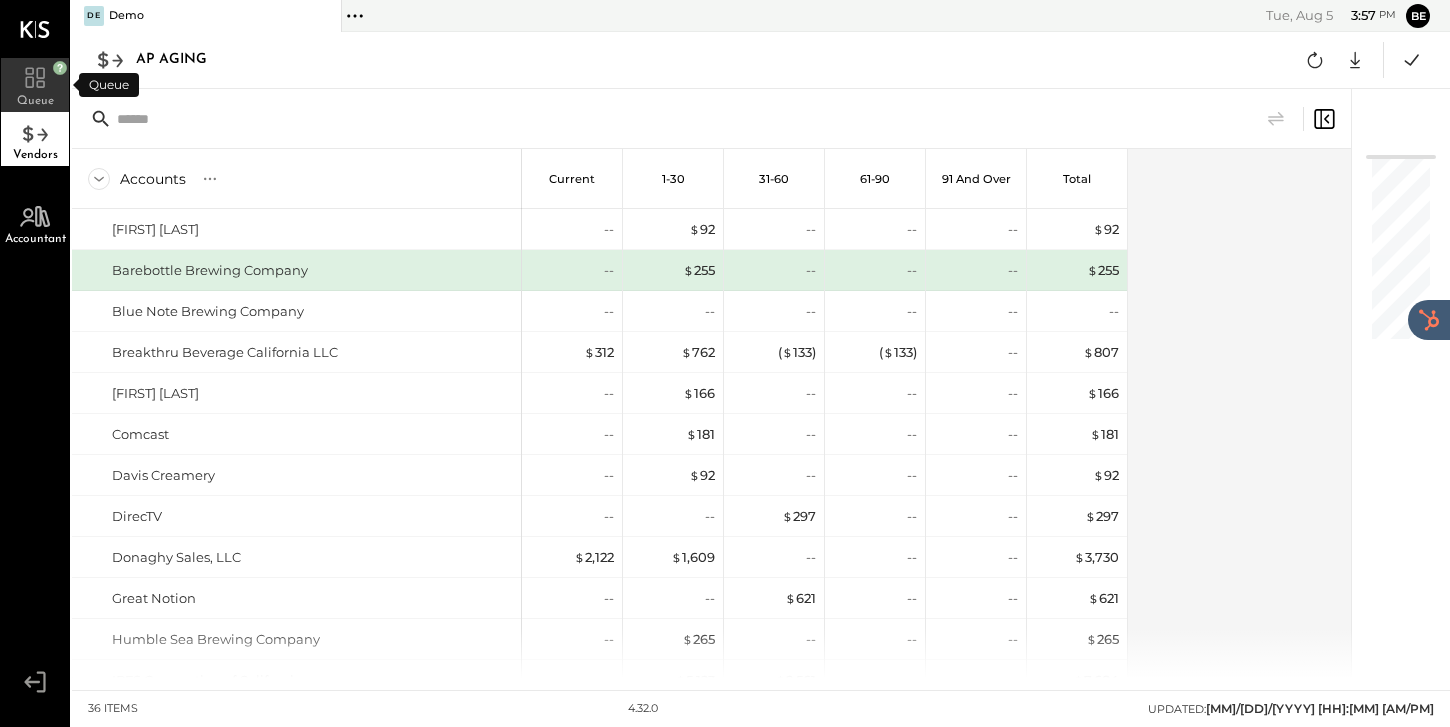 click 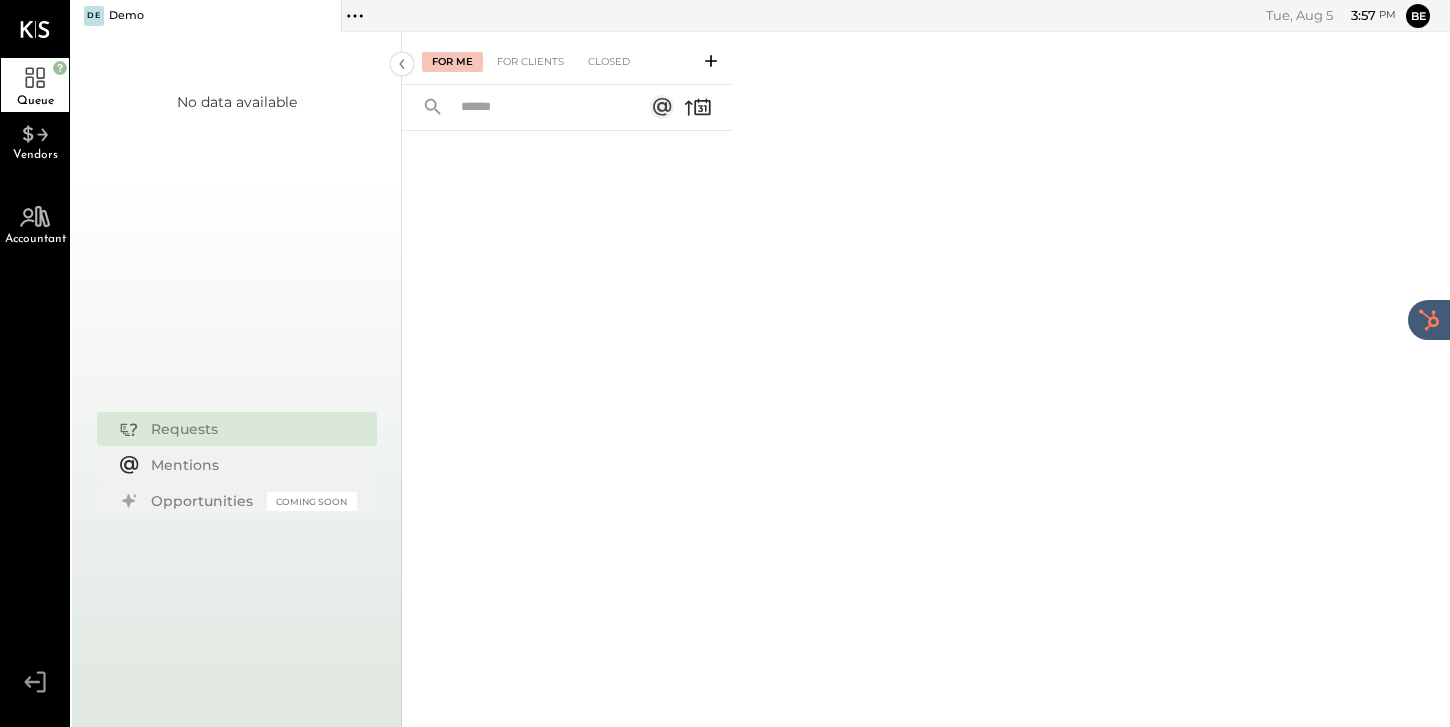 click 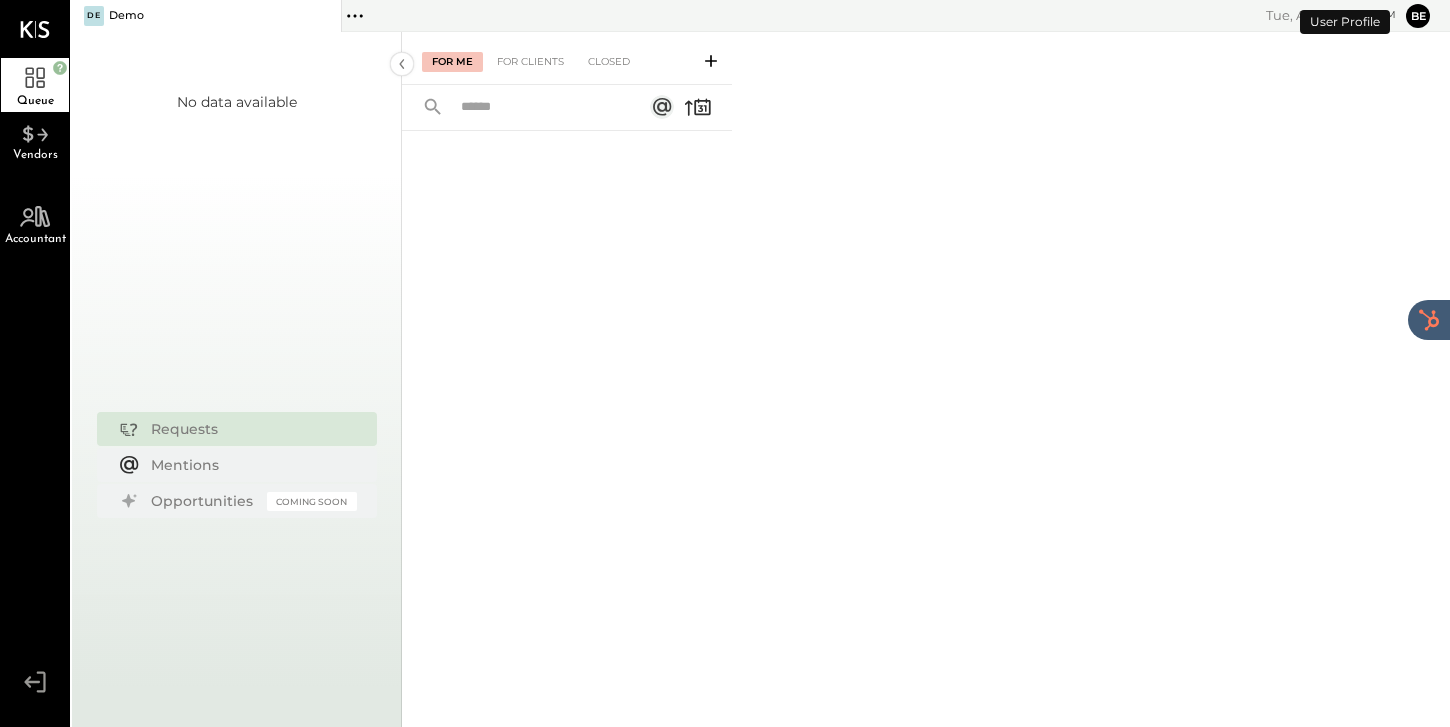 click on "De" at bounding box center [94, 16] 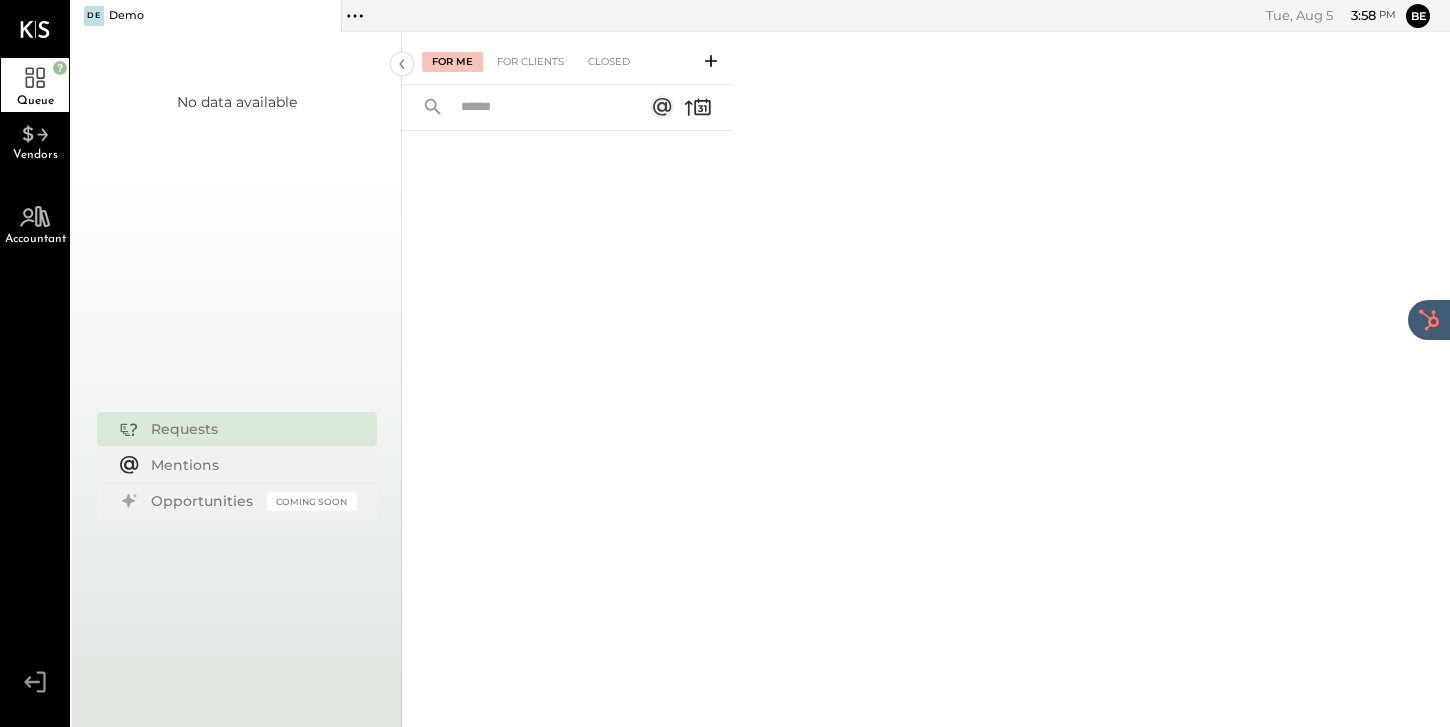 click 